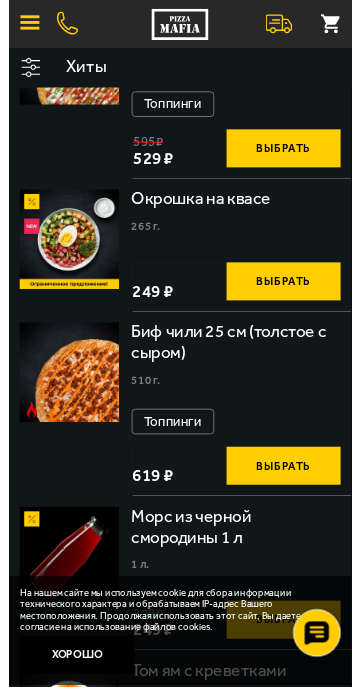 scroll, scrollTop: 0, scrollLeft: 0, axis: both 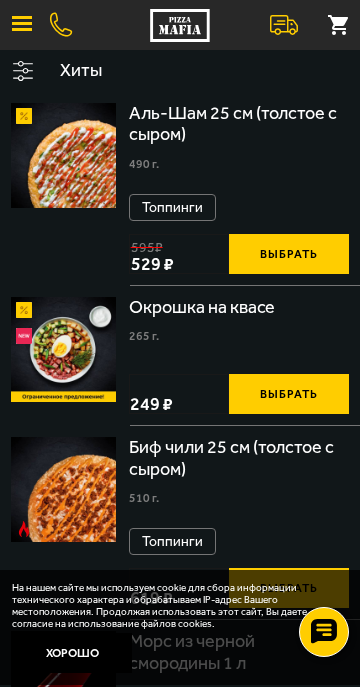 click at bounding box center [22, 25] 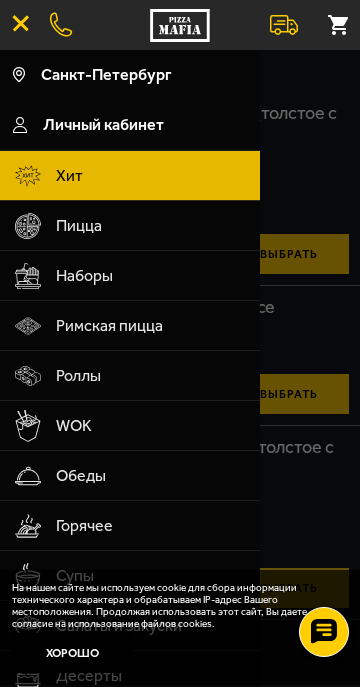 click on "Обеды" at bounding box center [151, 476] 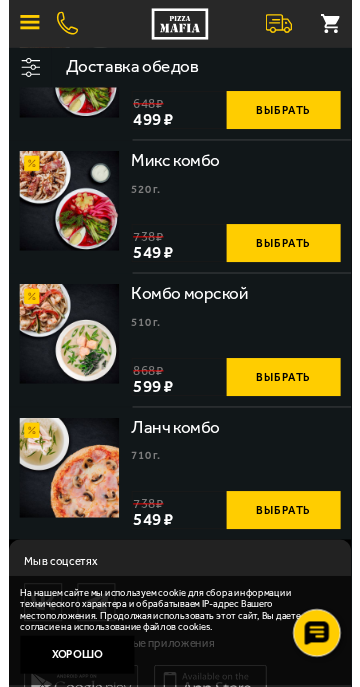 scroll, scrollTop: 0, scrollLeft: 0, axis: both 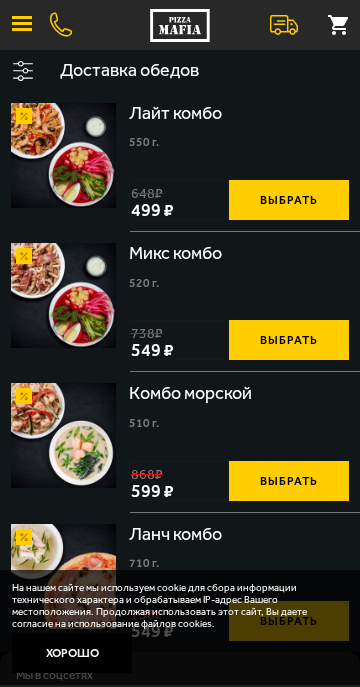 click at bounding box center [63, 295] 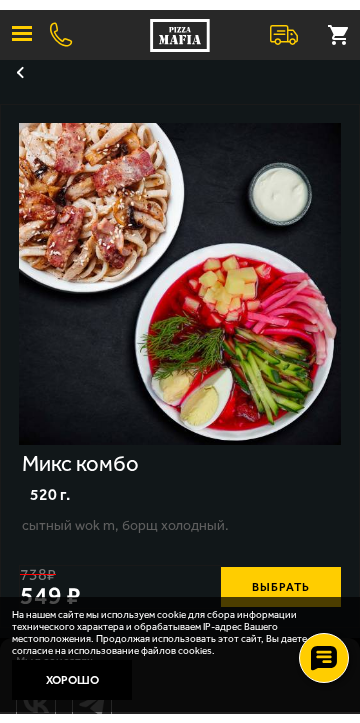 scroll, scrollTop: 0, scrollLeft: 0, axis: both 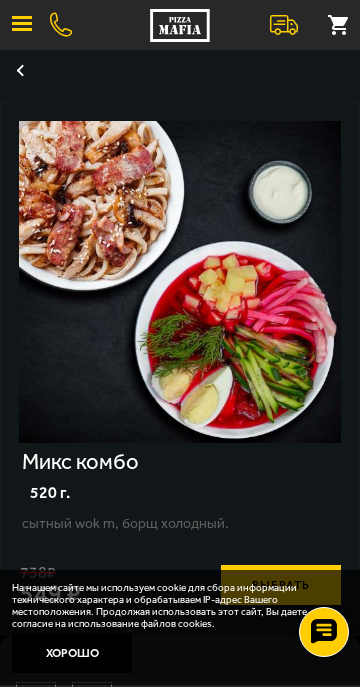 click at bounding box center [22, 25] 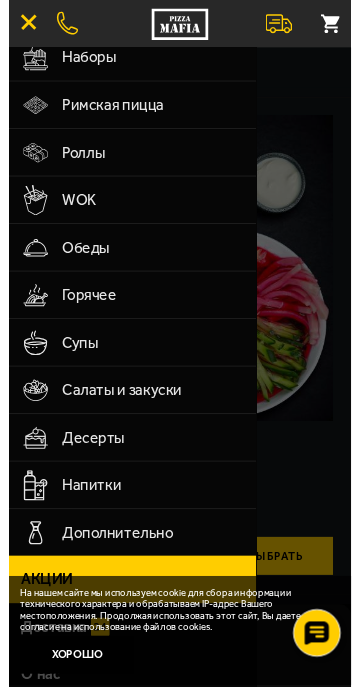 scroll, scrollTop: 226, scrollLeft: 0, axis: vertical 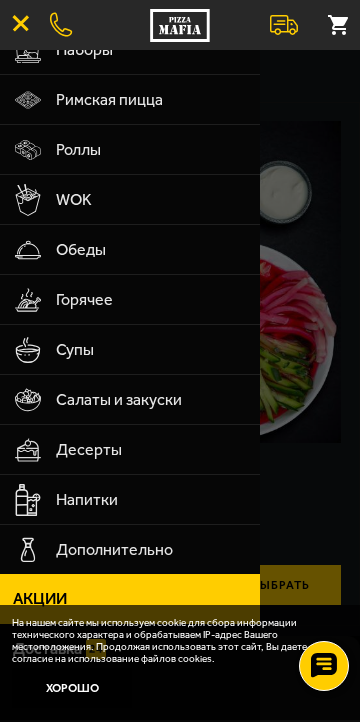 click on "Салаты и закуски" at bounding box center (151, 400) 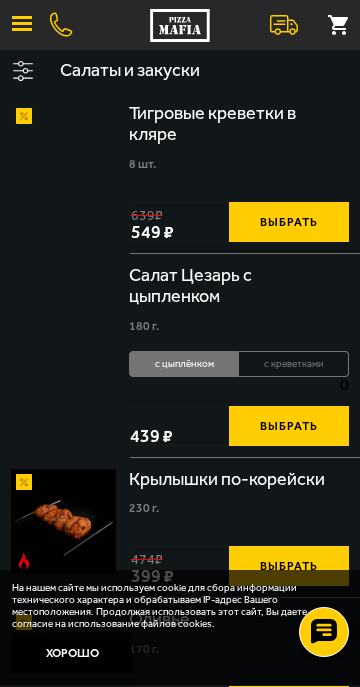 scroll, scrollTop: 0, scrollLeft: 0, axis: both 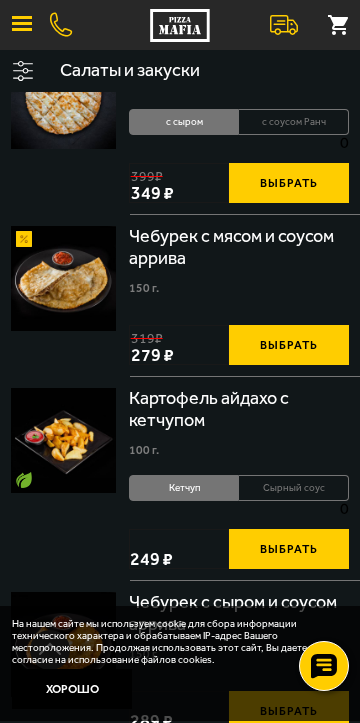 click at bounding box center [22, 25] 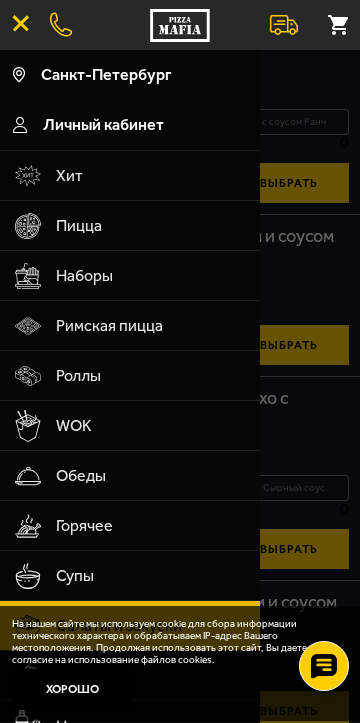 click at bounding box center (180, 411) 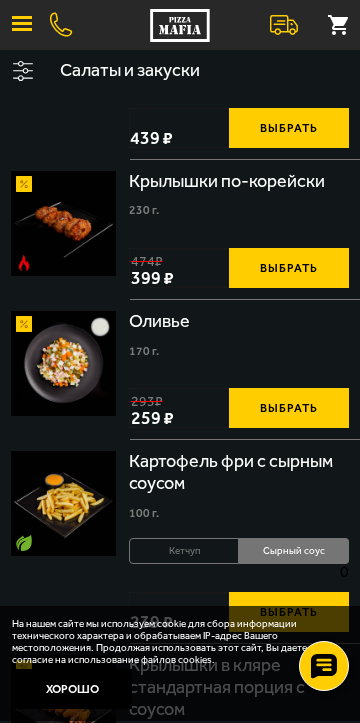 scroll, scrollTop: 0, scrollLeft: 0, axis: both 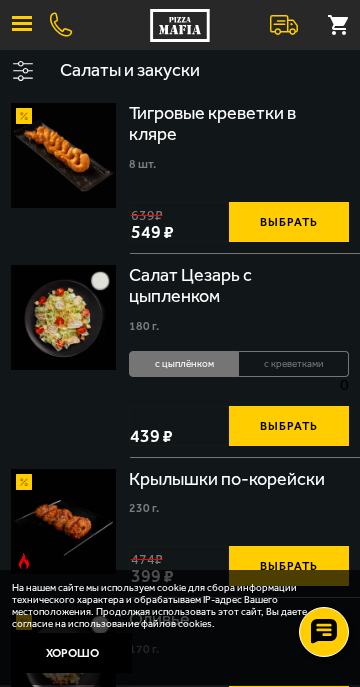 click at bounding box center [22, 25] 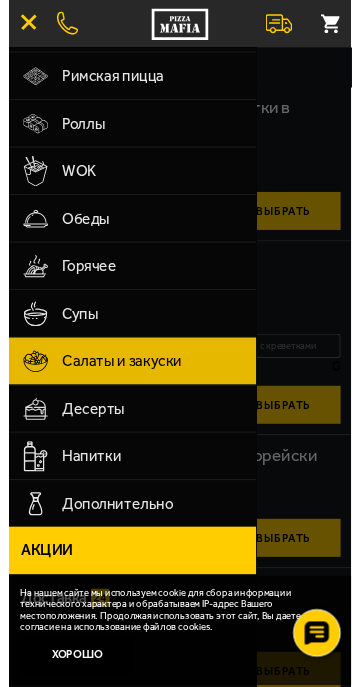 scroll, scrollTop: 252, scrollLeft: 0, axis: vertical 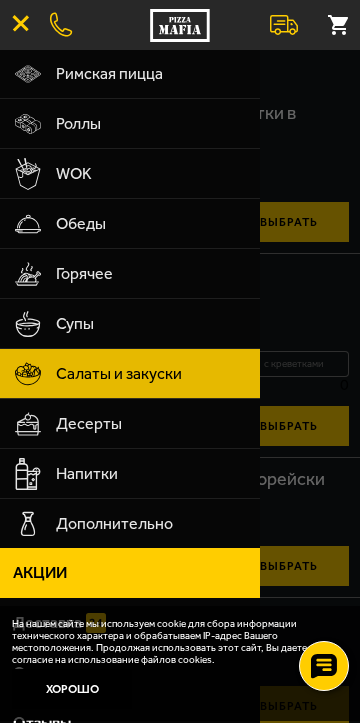 click on "Горячее" at bounding box center [151, 274] 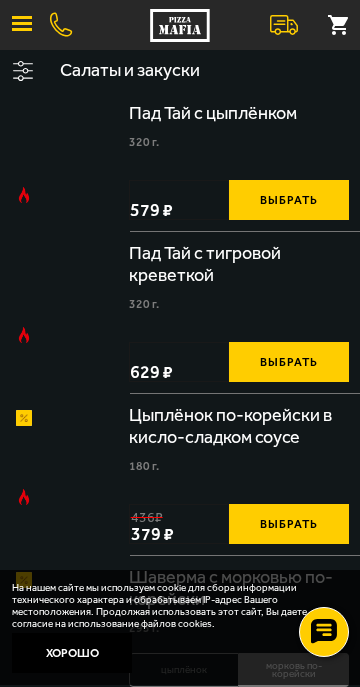 scroll, scrollTop: 0, scrollLeft: 0, axis: both 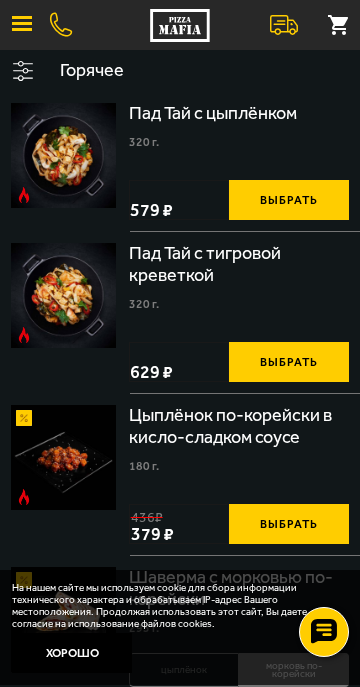 click at bounding box center [22, 25] 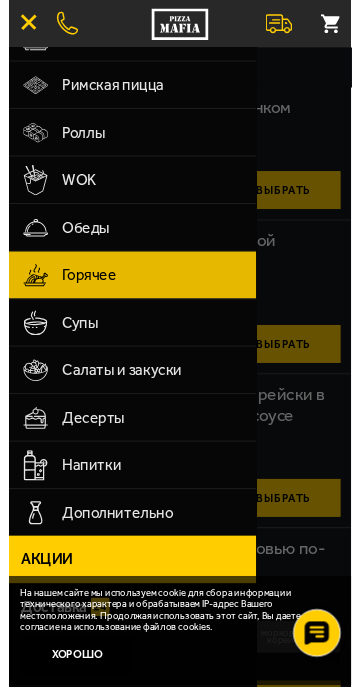 scroll, scrollTop: 182, scrollLeft: 0, axis: vertical 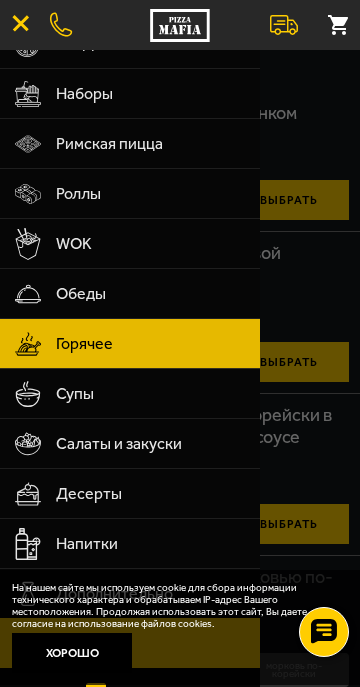 click on "Горячее" at bounding box center [151, 344] 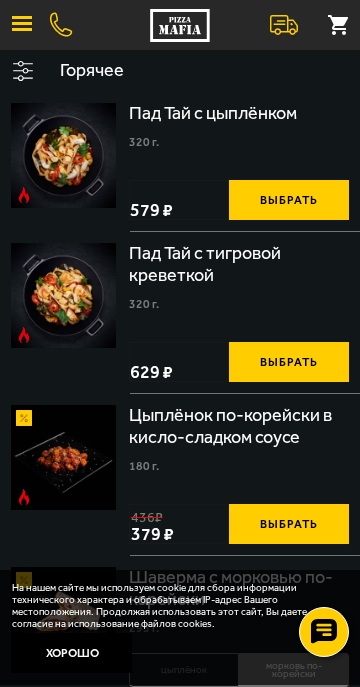 scroll, scrollTop: 17, scrollLeft: 0, axis: vertical 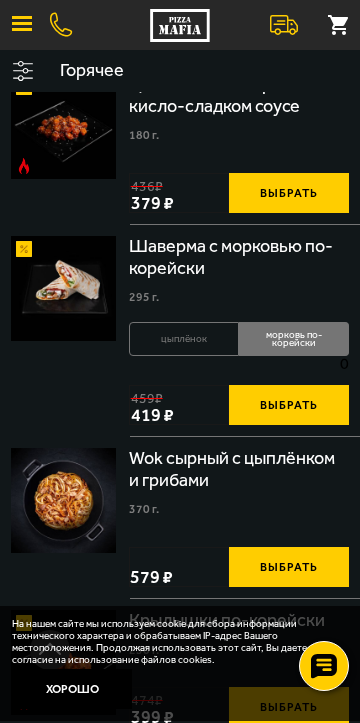 click on "цыплёнок" at bounding box center [184, 339] 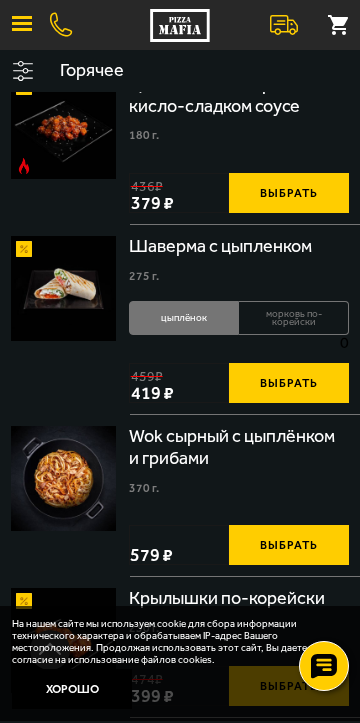 click on "морковь по-корейски" at bounding box center (294, 318) 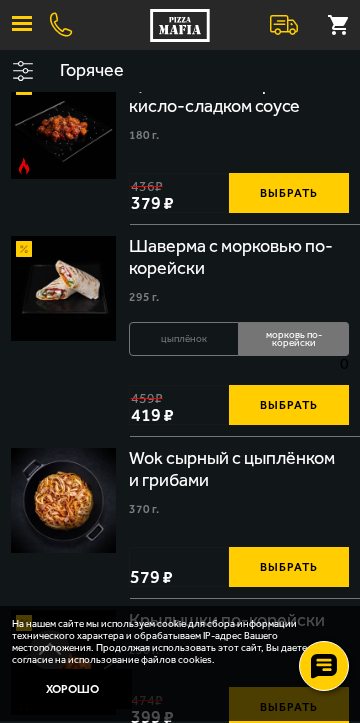 click on "цыплёнок" at bounding box center (184, 339) 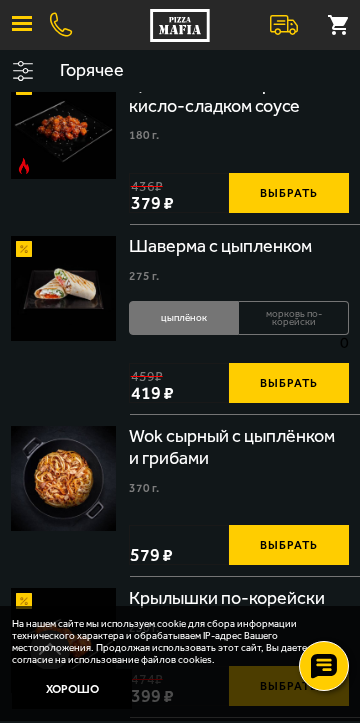 click at bounding box center (63, 288) 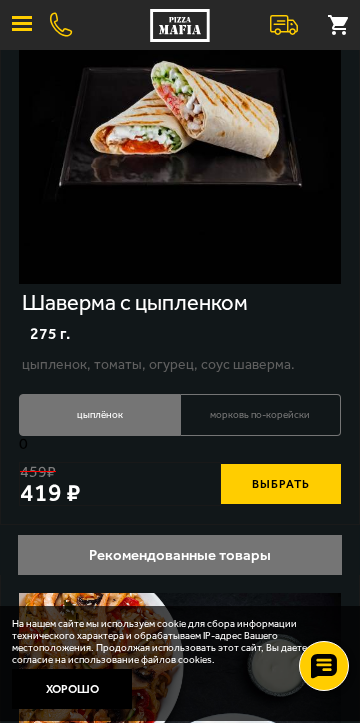 scroll, scrollTop: 159, scrollLeft: 0, axis: vertical 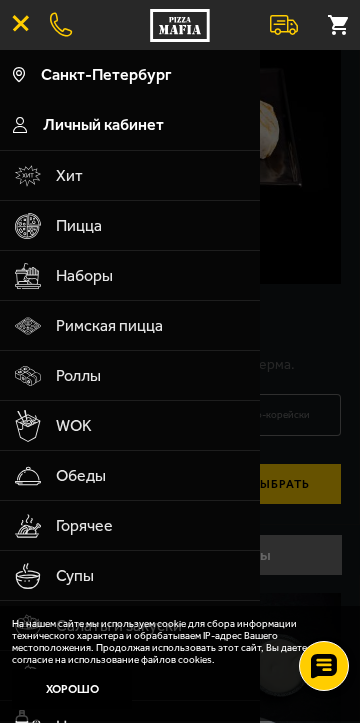 click at bounding box center [180, 411] 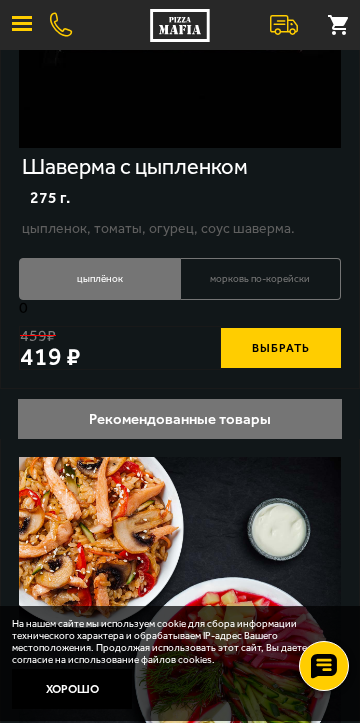 scroll, scrollTop: 0, scrollLeft: 0, axis: both 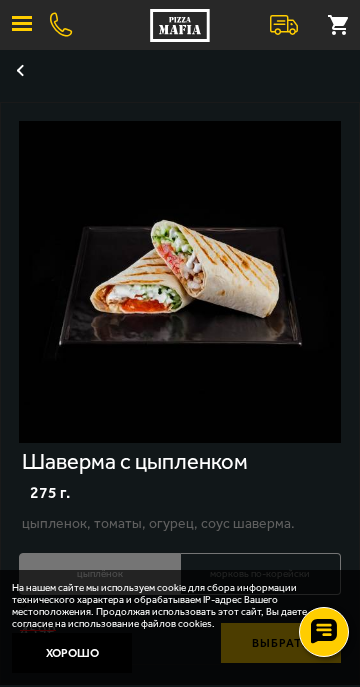 click at bounding box center [22, 25] 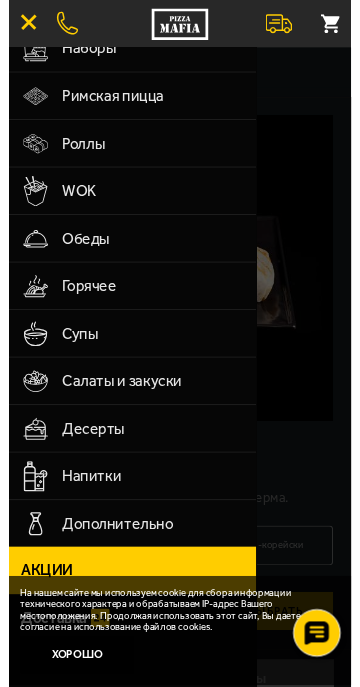 scroll, scrollTop: 226, scrollLeft: 0, axis: vertical 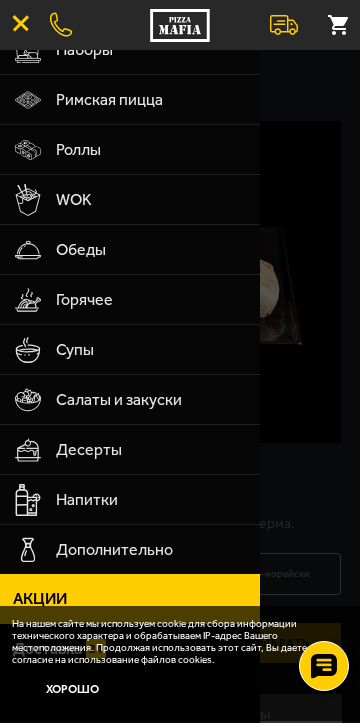 click on "Салаты и закуски" at bounding box center (151, 400) 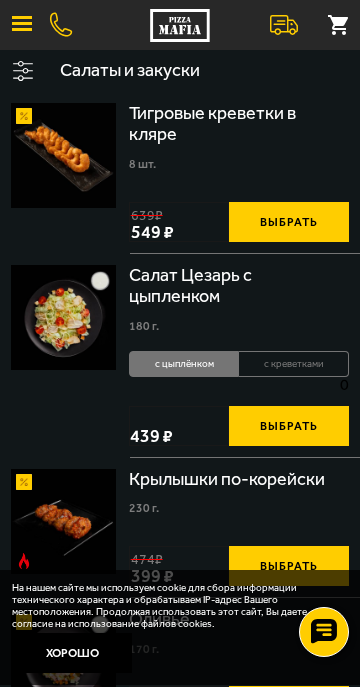 scroll, scrollTop: 0, scrollLeft: 0, axis: both 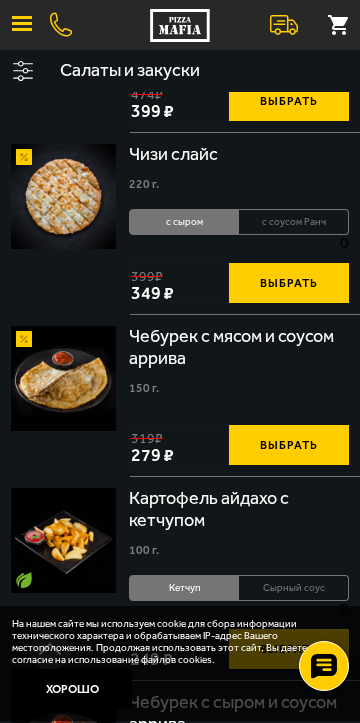 click at bounding box center (22, 25) 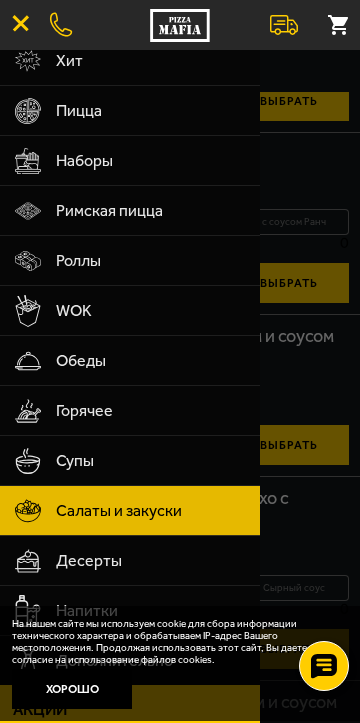 scroll, scrollTop: 129, scrollLeft: 0, axis: vertical 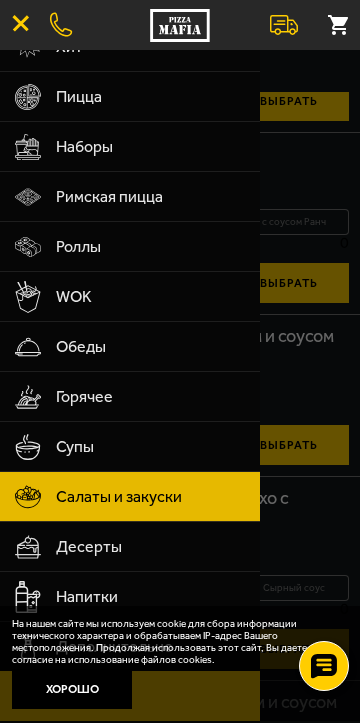 click on "Горячее" at bounding box center [151, 397] 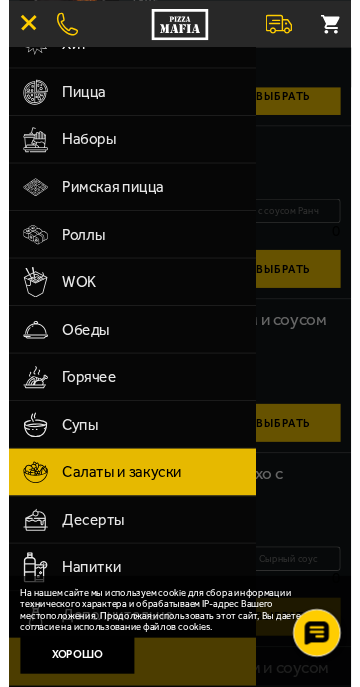 scroll, scrollTop: 0, scrollLeft: 0, axis: both 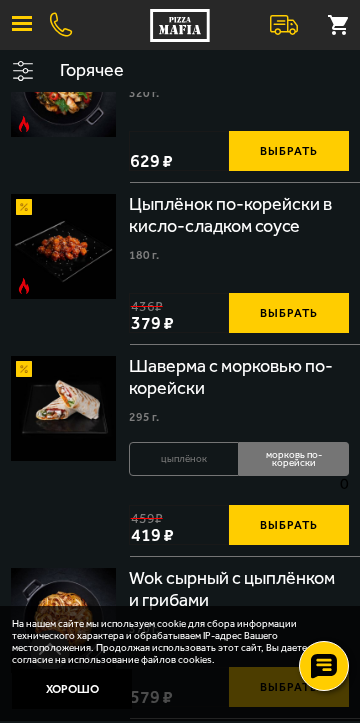 click at bounding box center (63, 408) 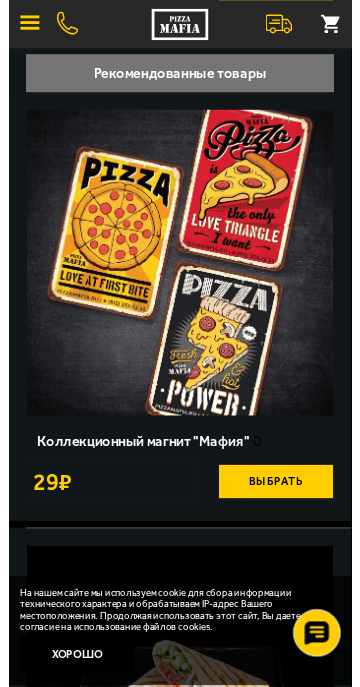scroll, scrollTop: 683, scrollLeft: 0, axis: vertical 